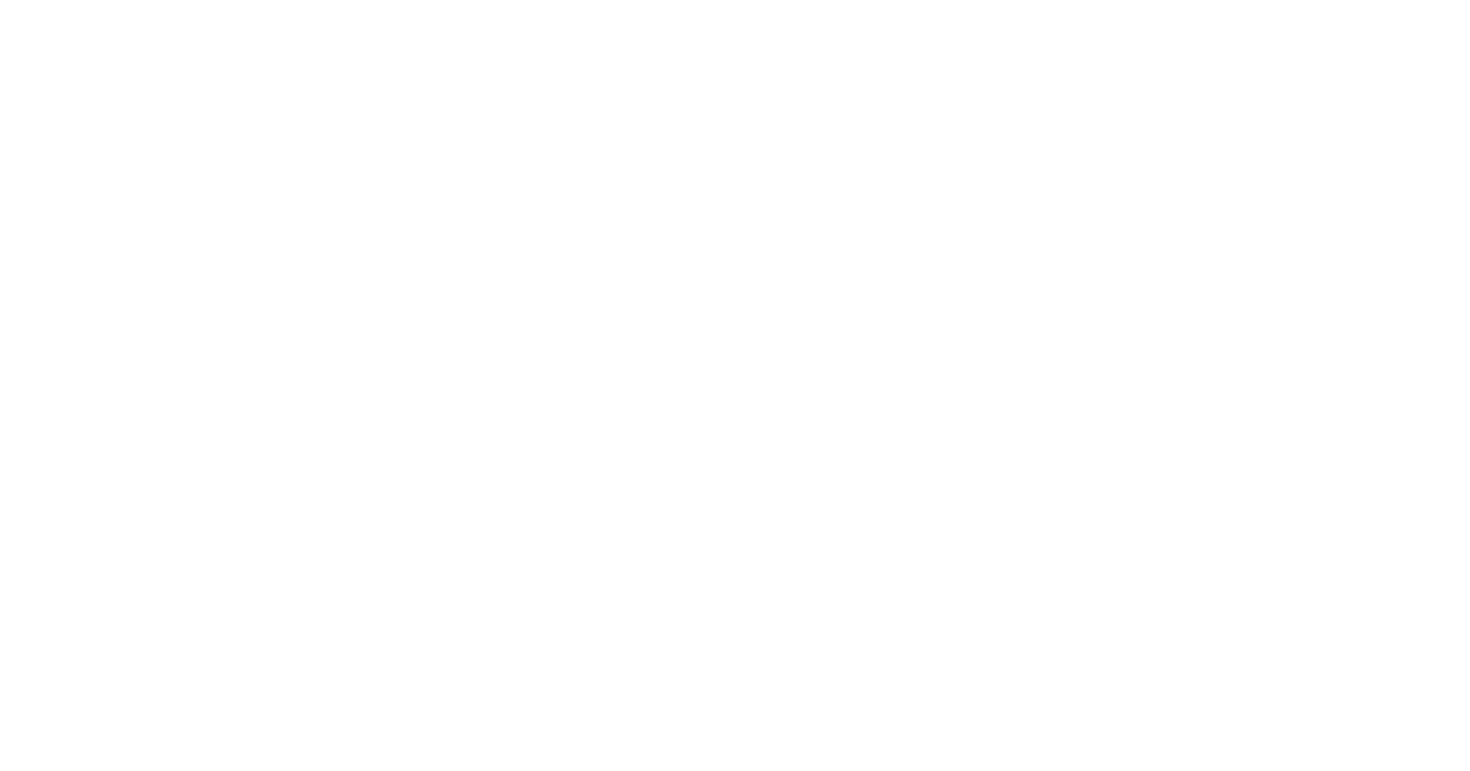 scroll, scrollTop: 0, scrollLeft: 0, axis: both 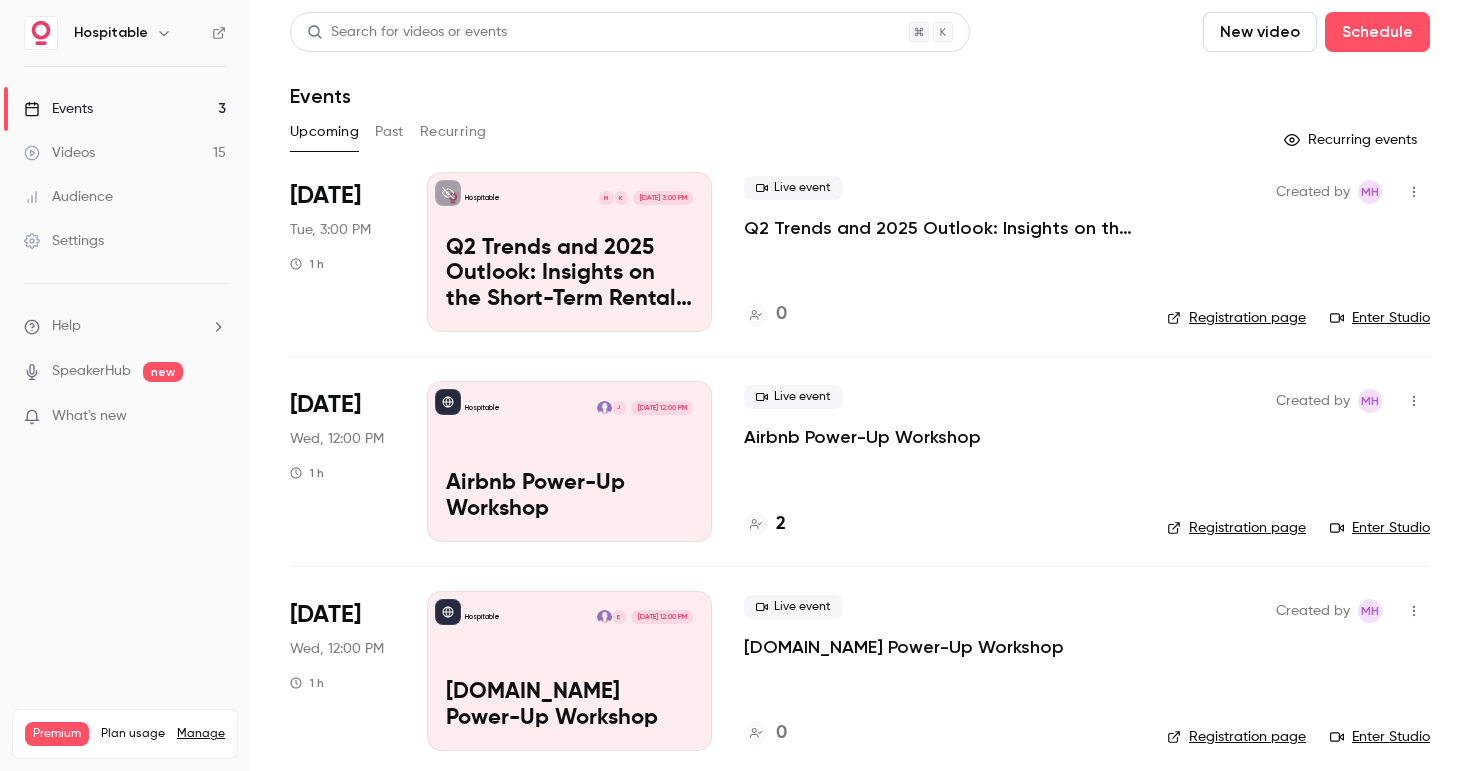 click at bounding box center (1414, 192) 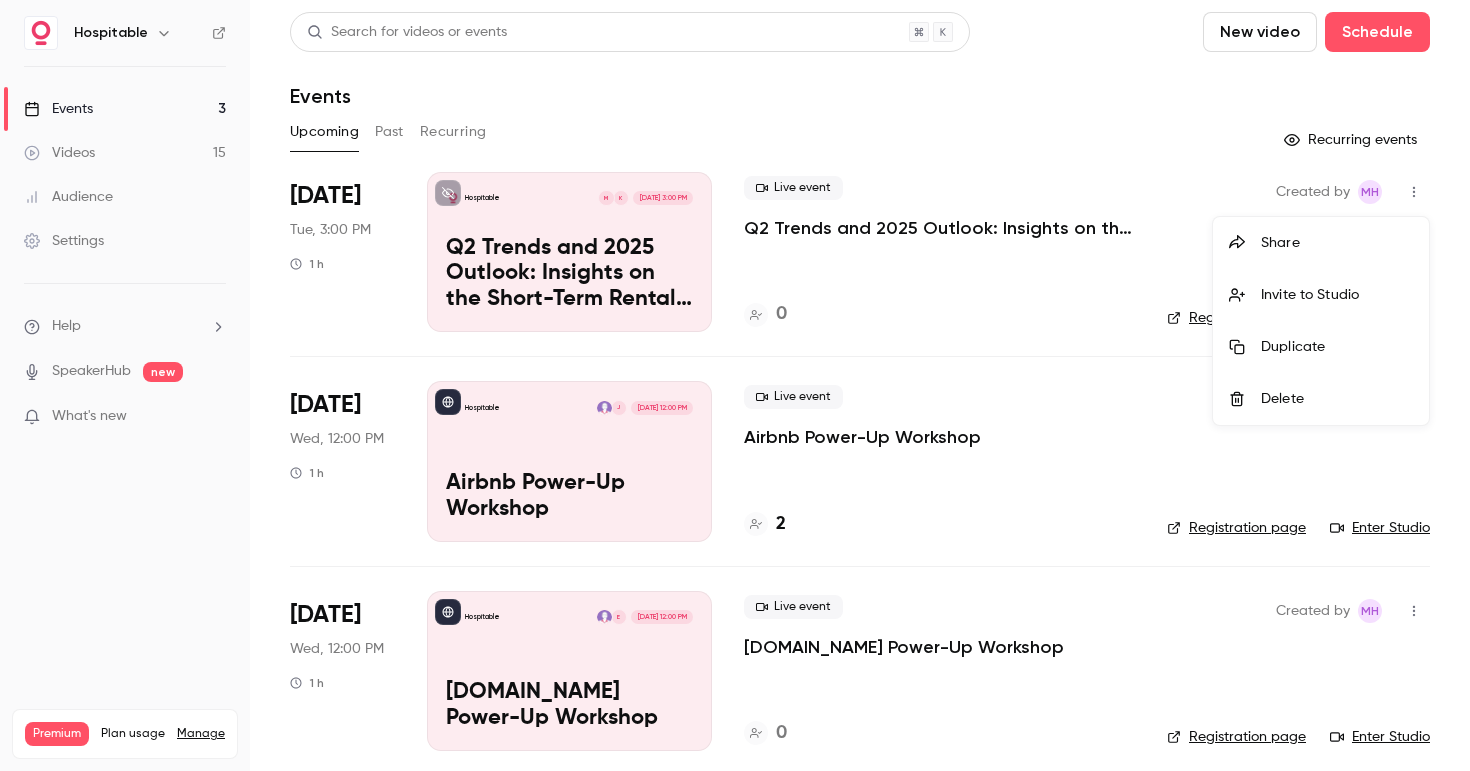 click at bounding box center [735, 385] 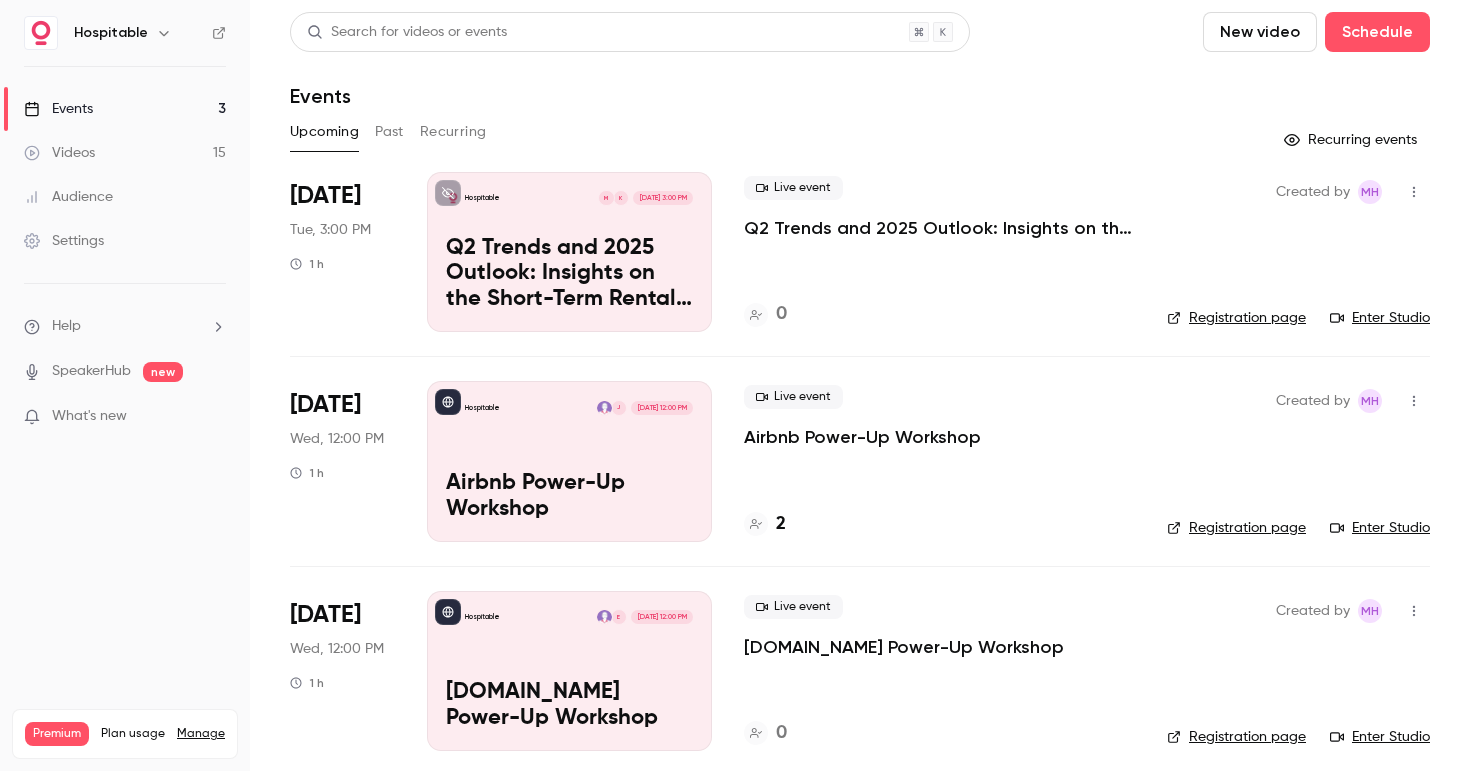 click on "Q2 Trends and 2025 Outlook: Insights on the Short-Term Rental Market with PriceLabs" at bounding box center [939, 228] 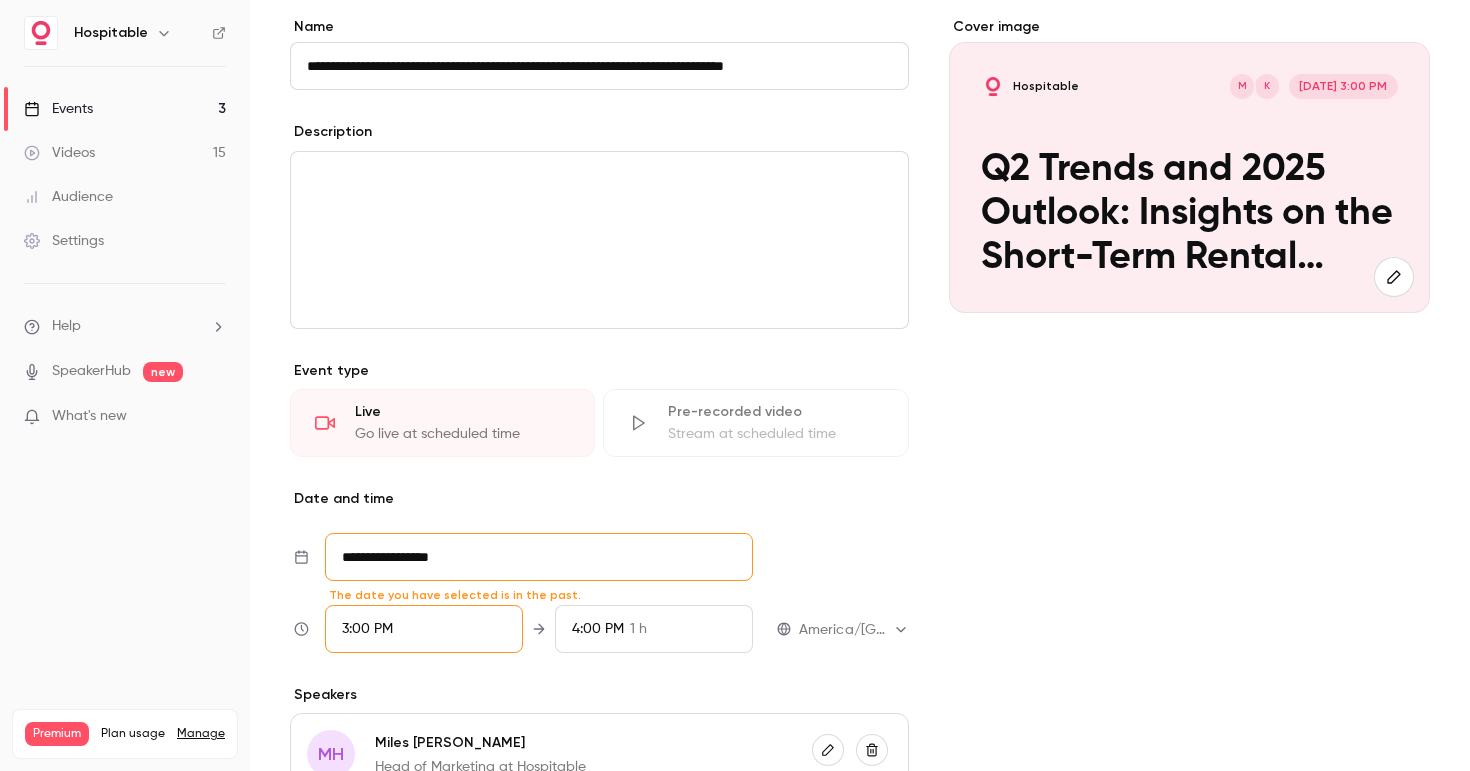 scroll, scrollTop: 338, scrollLeft: 0, axis: vertical 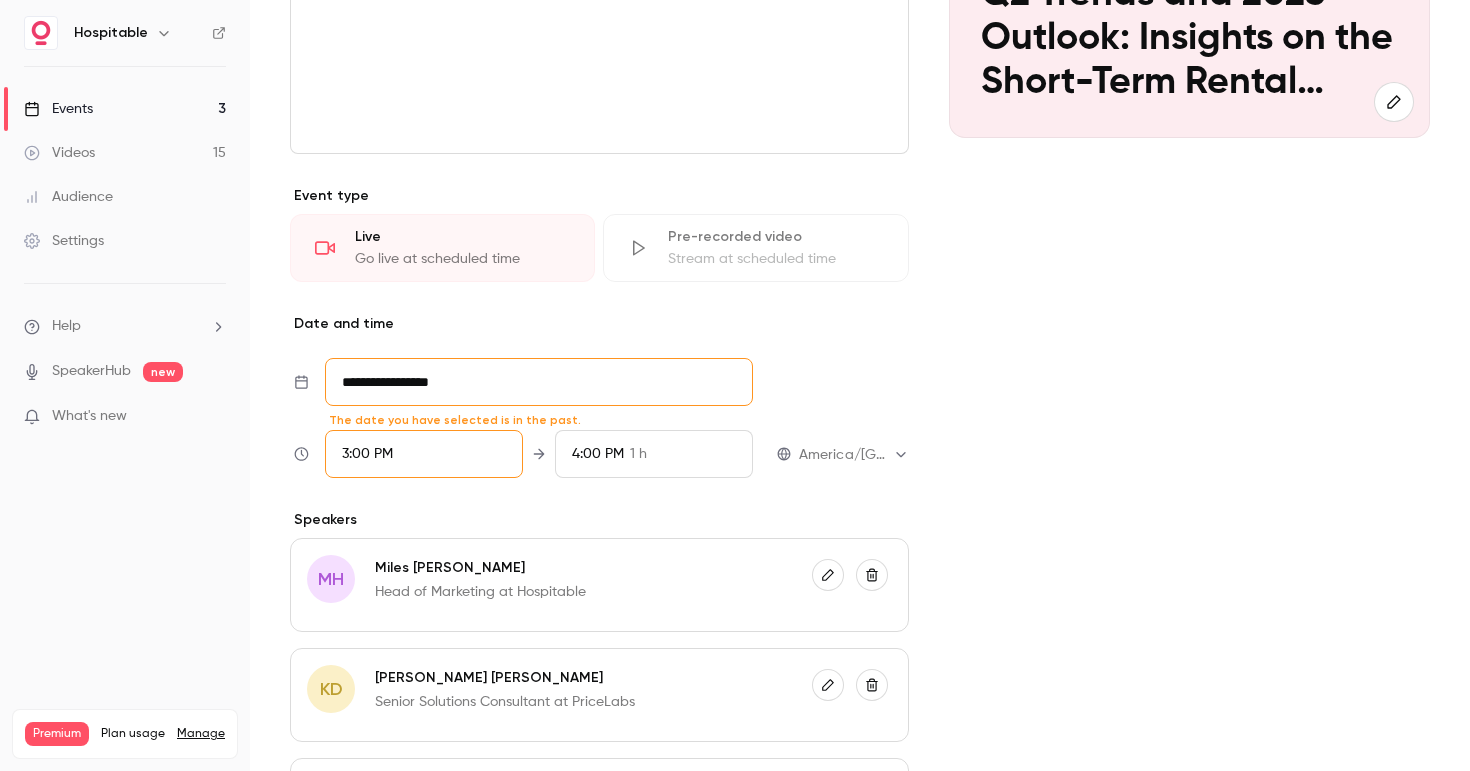 click on "**********" at bounding box center [539, 382] 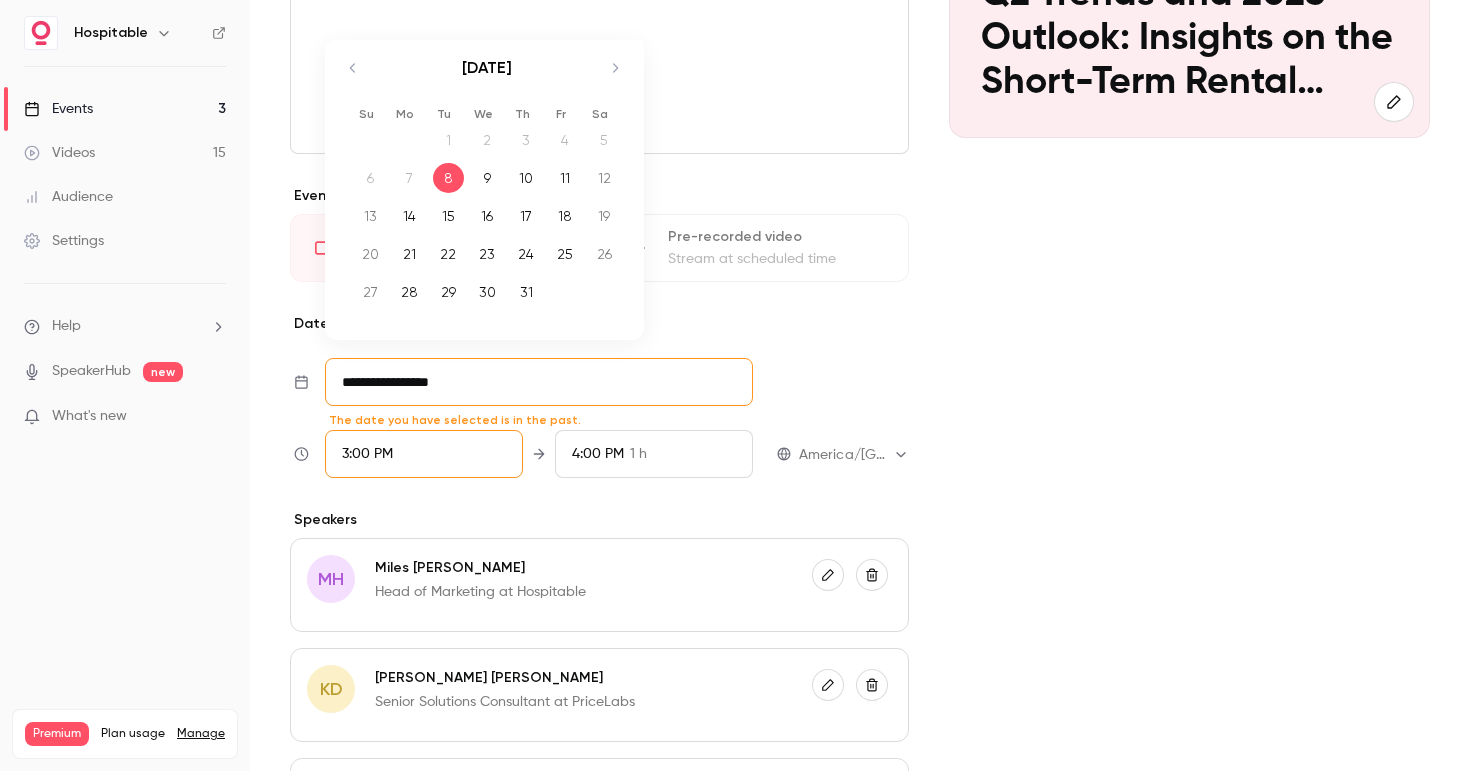 click on "14" at bounding box center [409, 216] 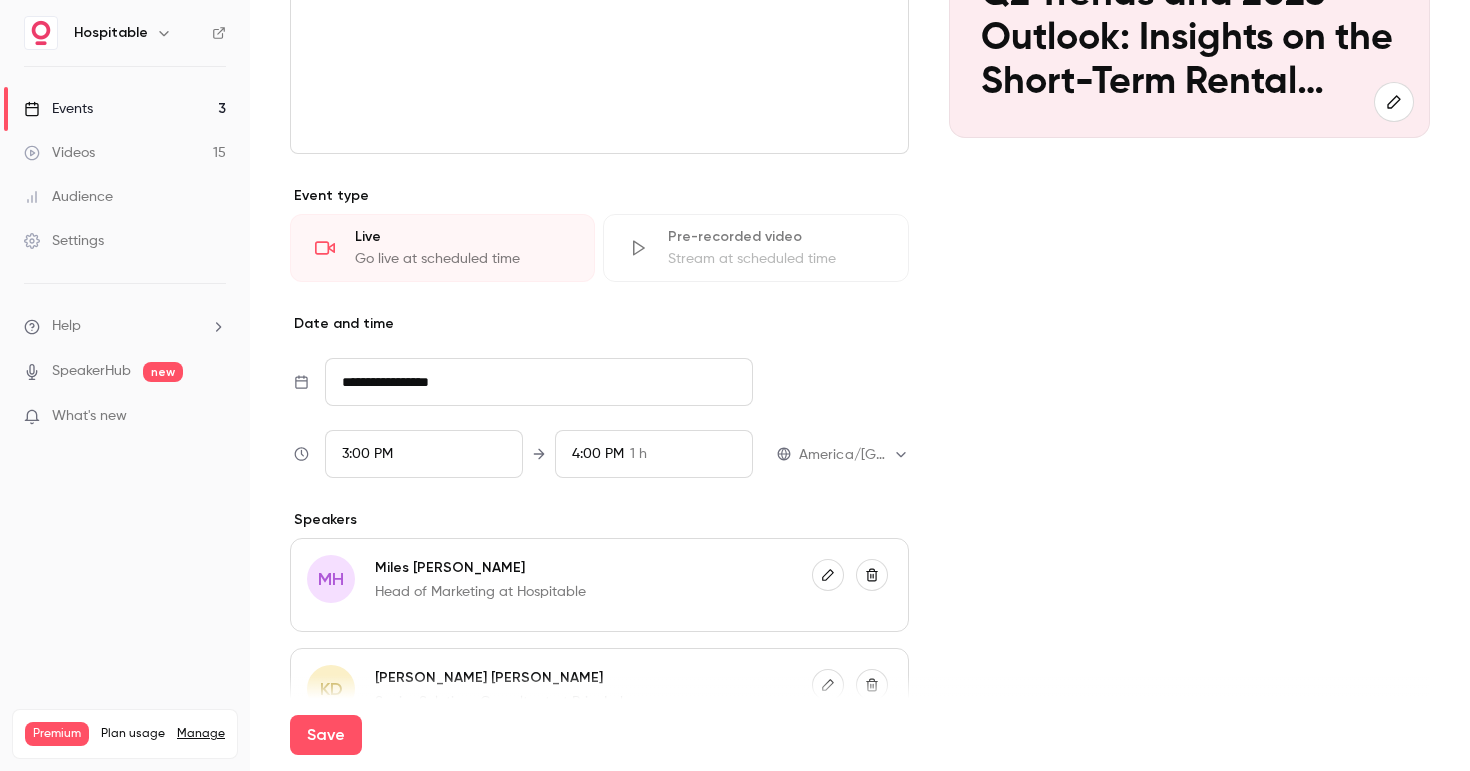 click on "3:00 PM" at bounding box center (424, 454) 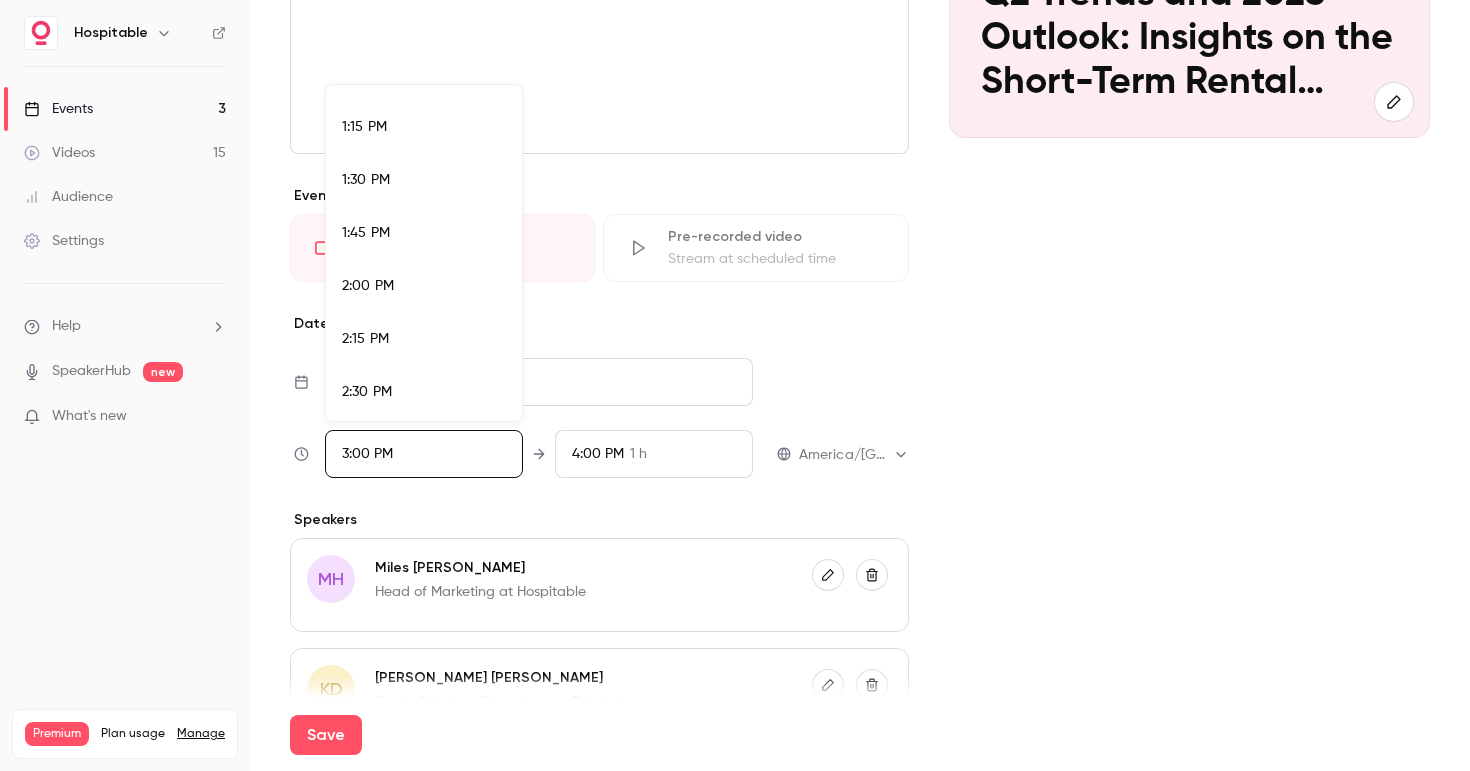 scroll, scrollTop: 2755, scrollLeft: 0, axis: vertical 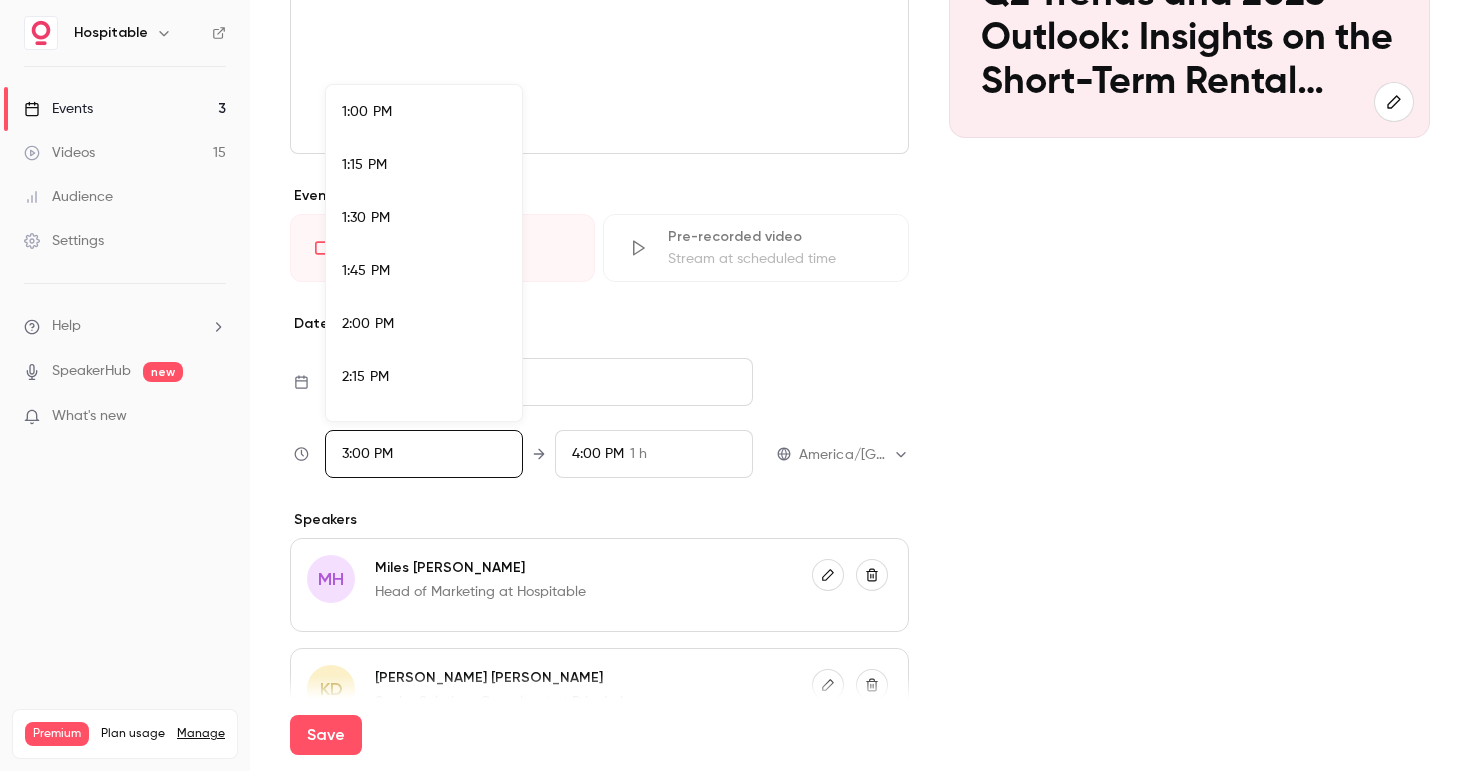 click on "1:00 PM" at bounding box center [424, 112] 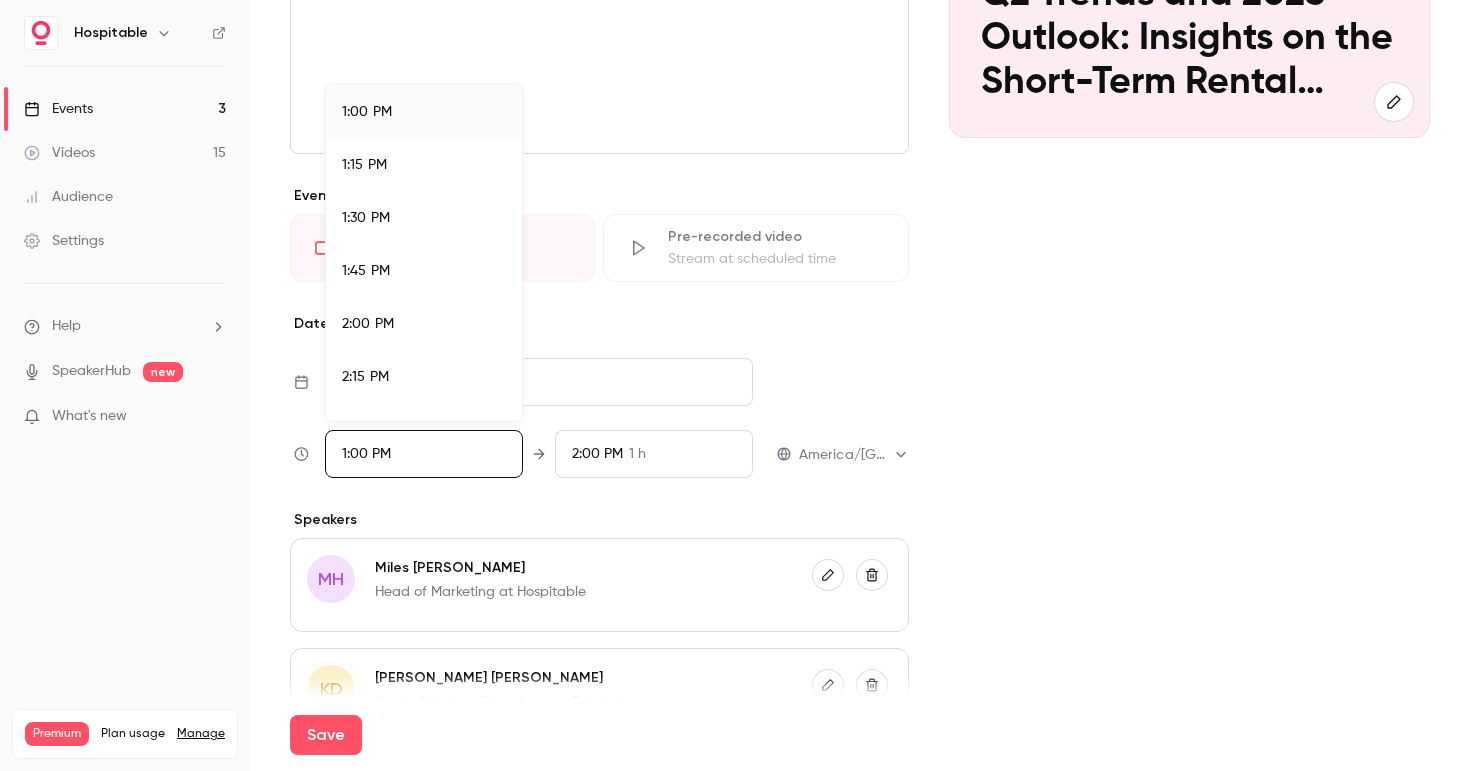 click at bounding box center (735, 385) 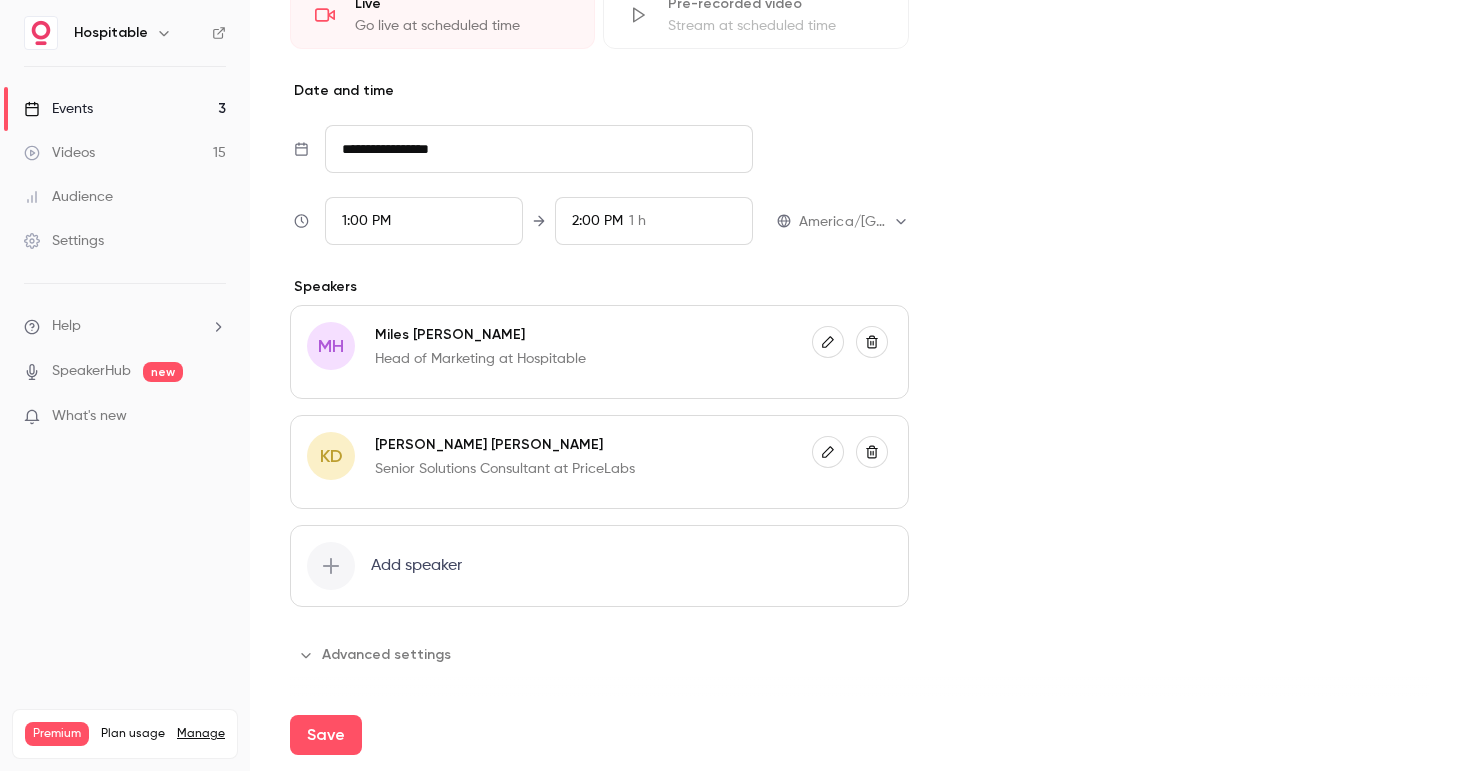 scroll, scrollTop: 575, scrollLeft: 0, axis: vertical 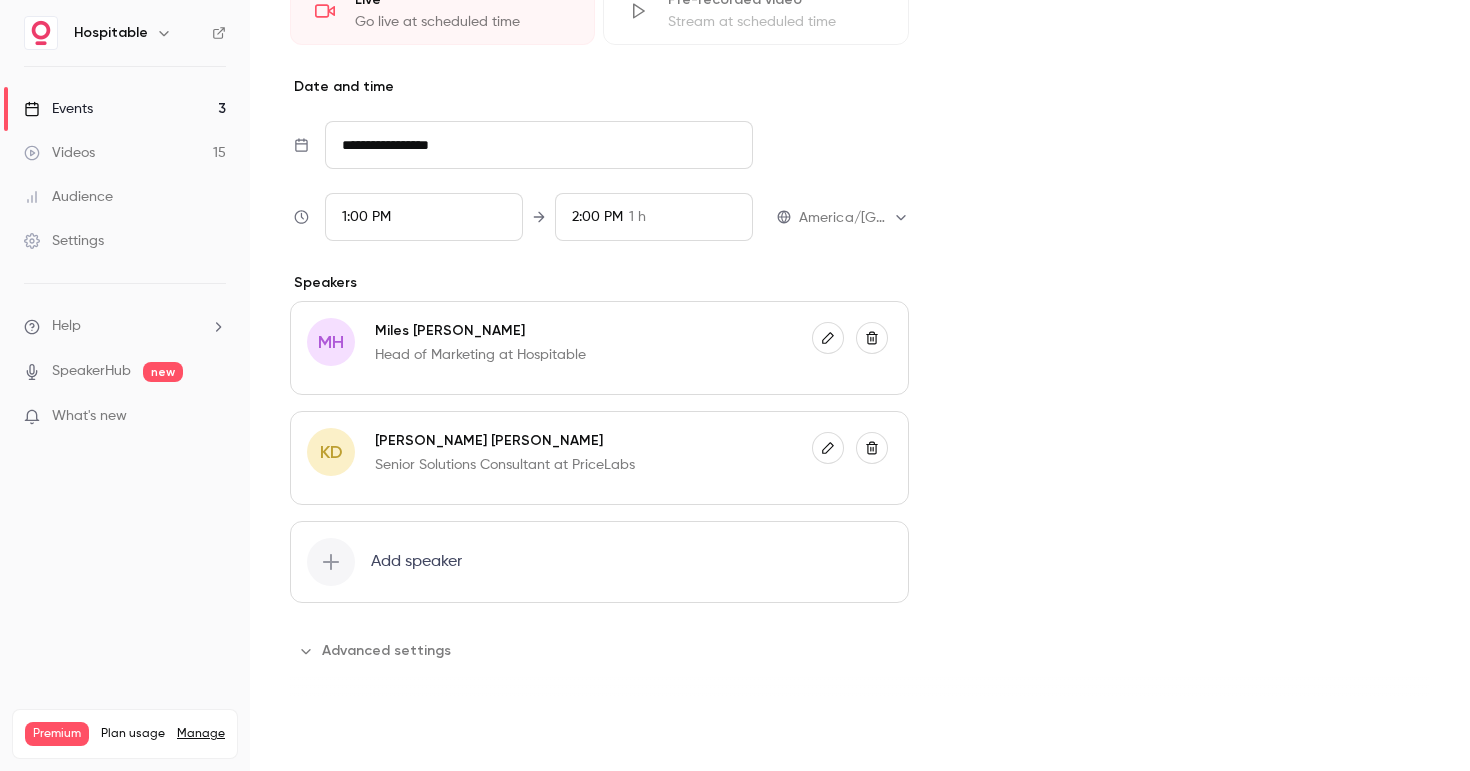click on "Save" at bounding box center (326, 735) 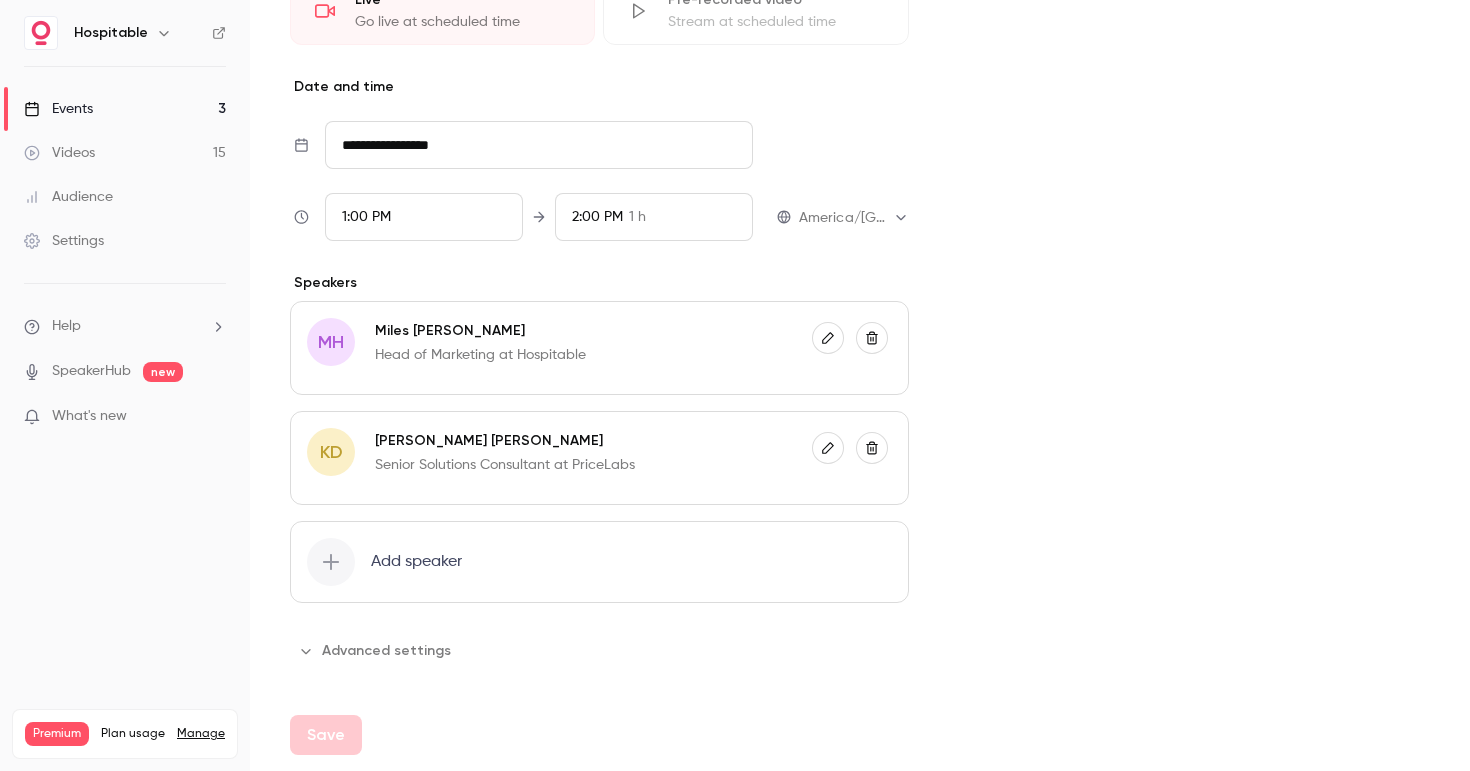 type on "**********" 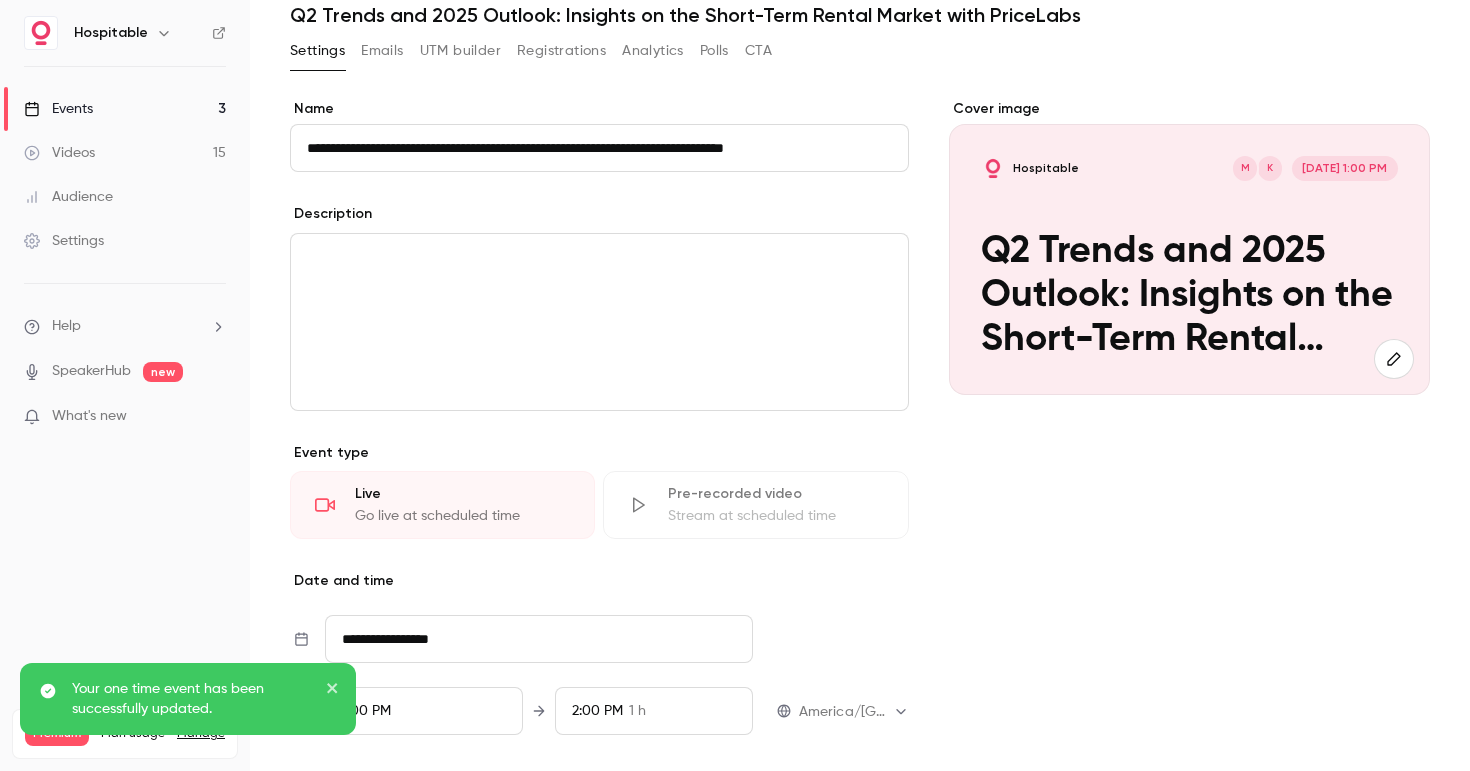 scroll, scrollTop: 0, scrollLeft: 0, axis: both 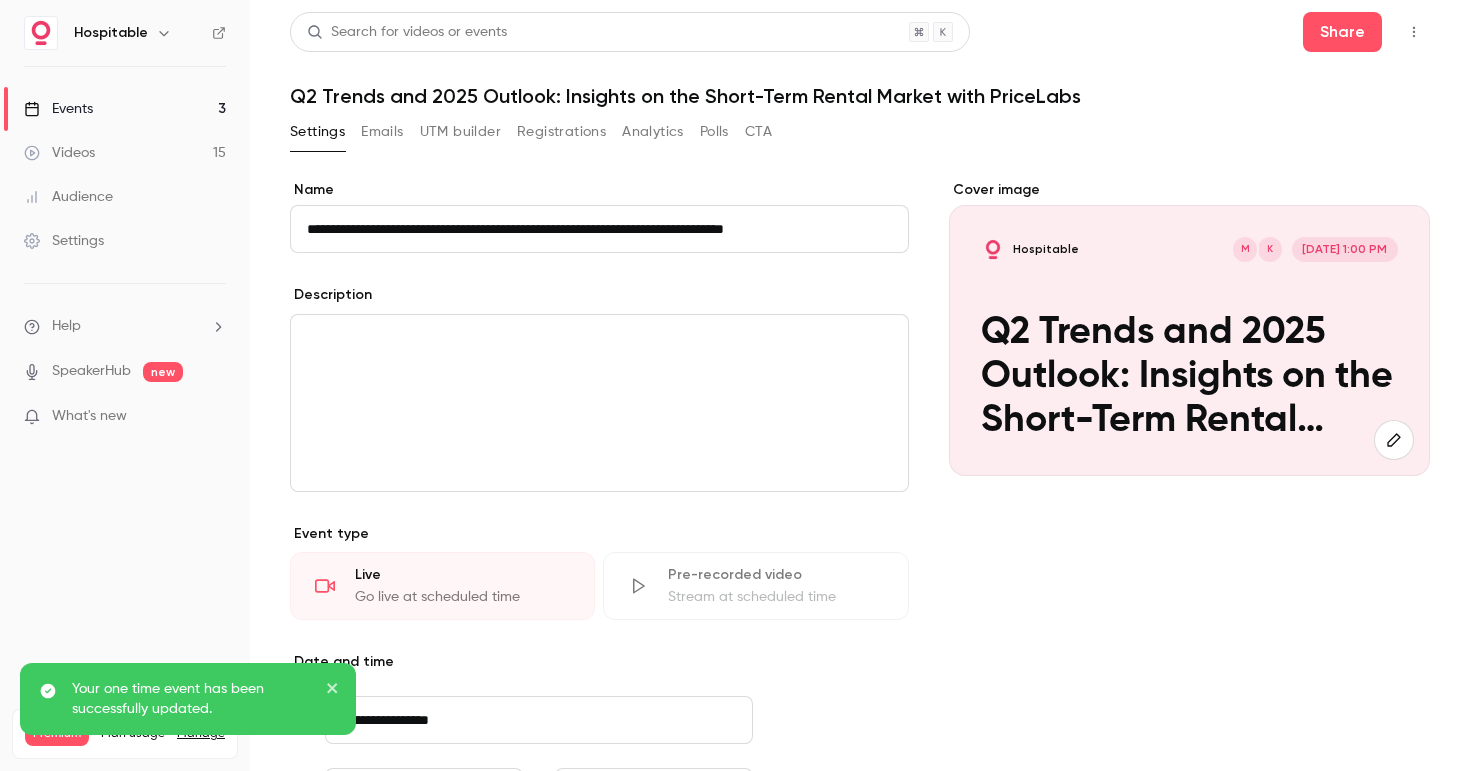 click 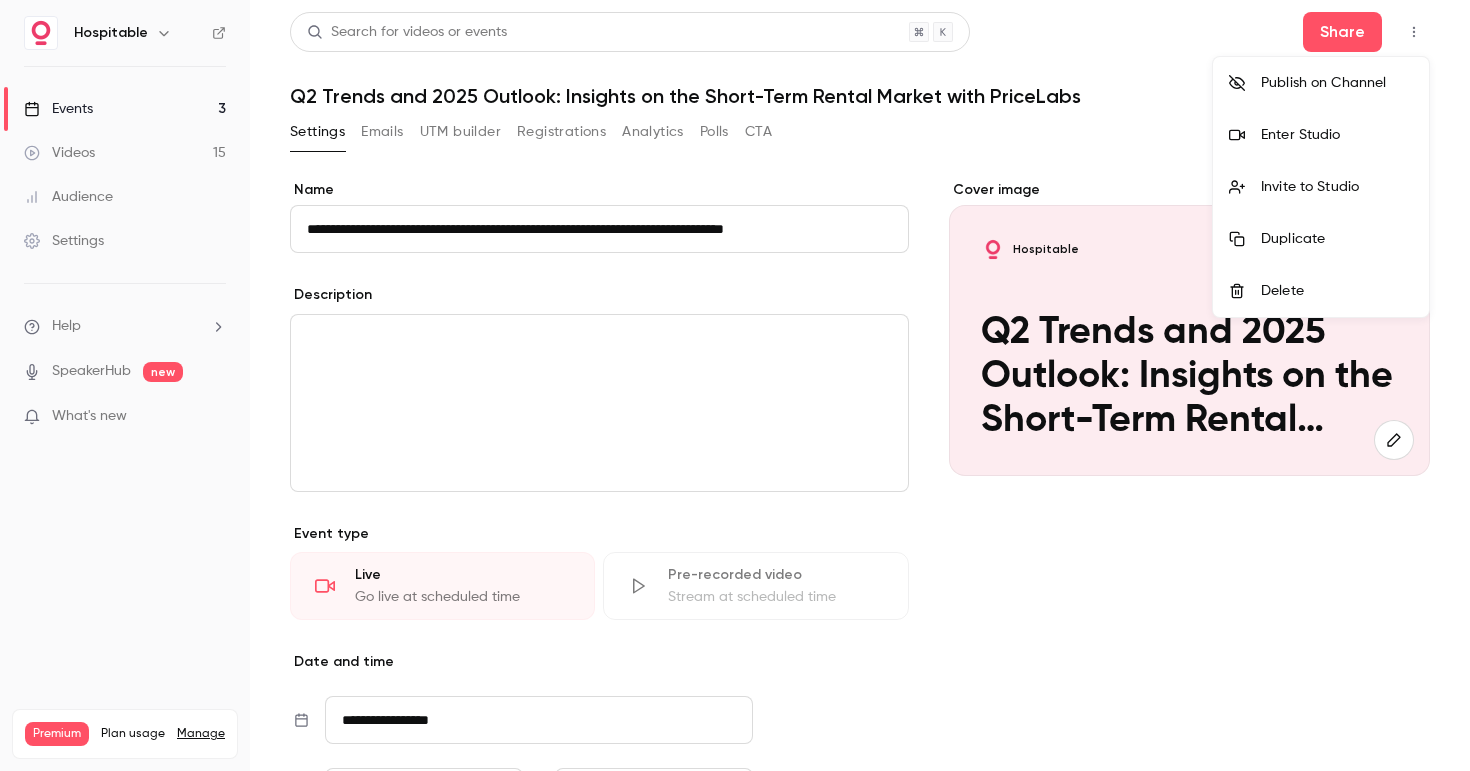 click on "Invite to Studio" at bounding box center [1337, 187] 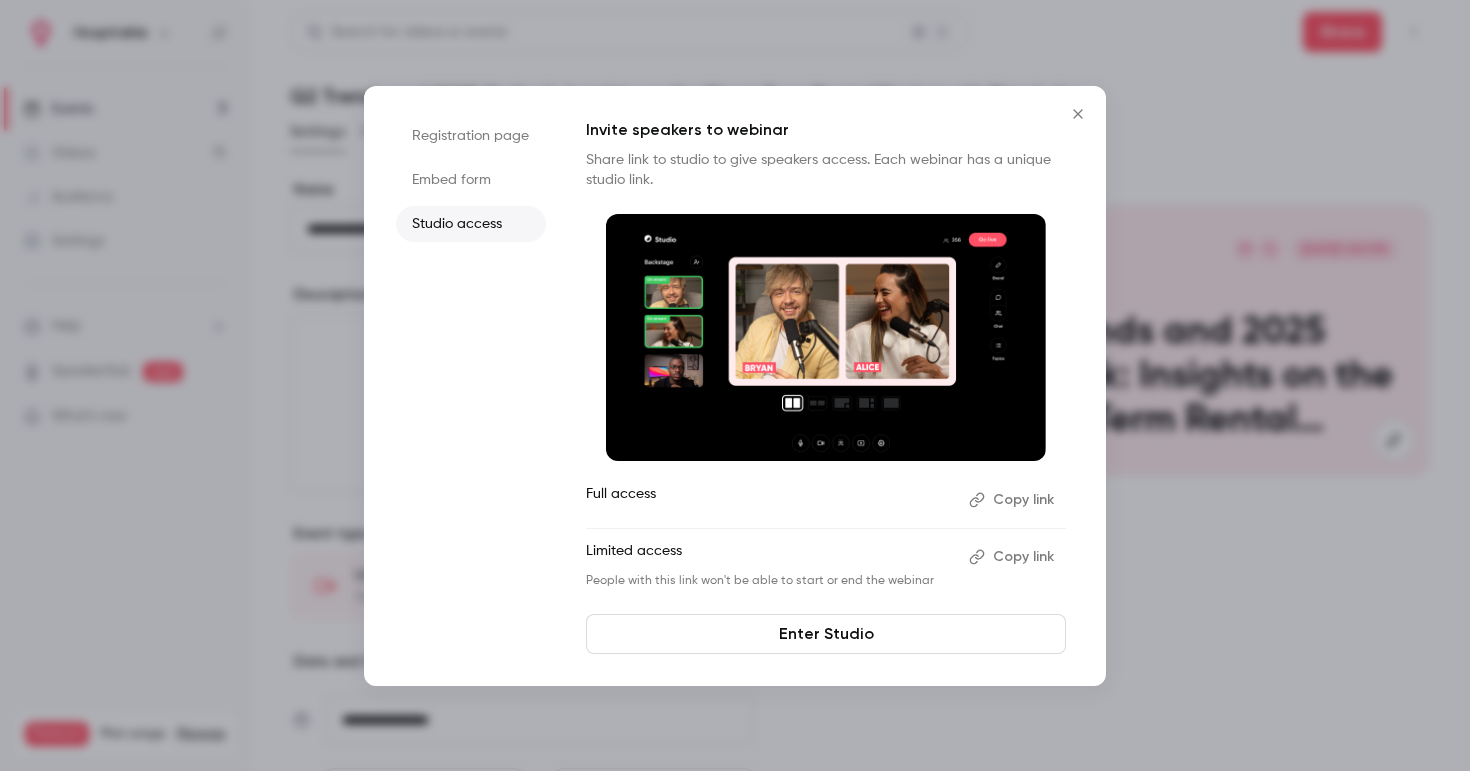 click on "Copy link" at bounding box center (1013, 557) 